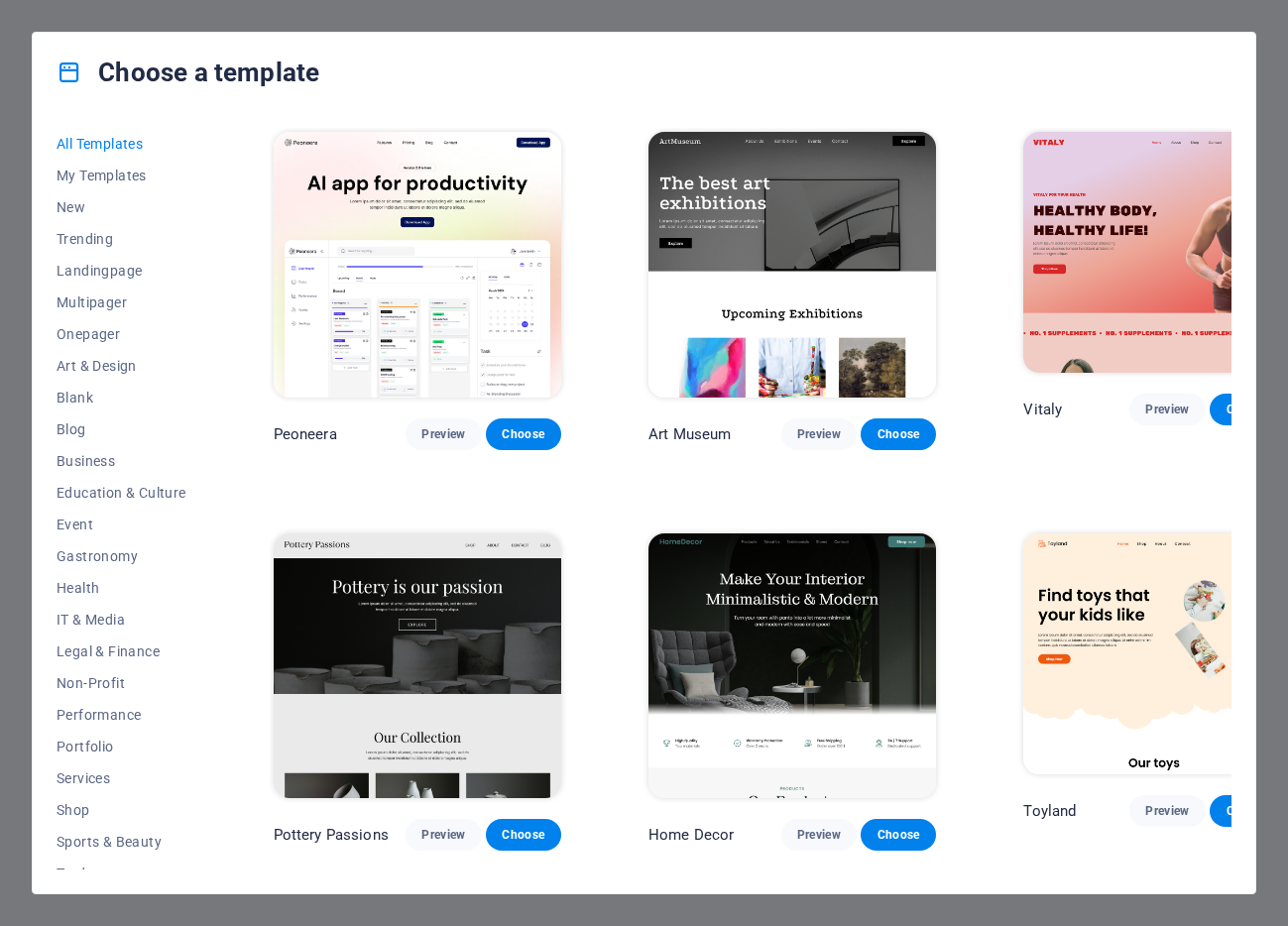 scroll, scrollTop: 0, scrollLeft: 0, axis: both 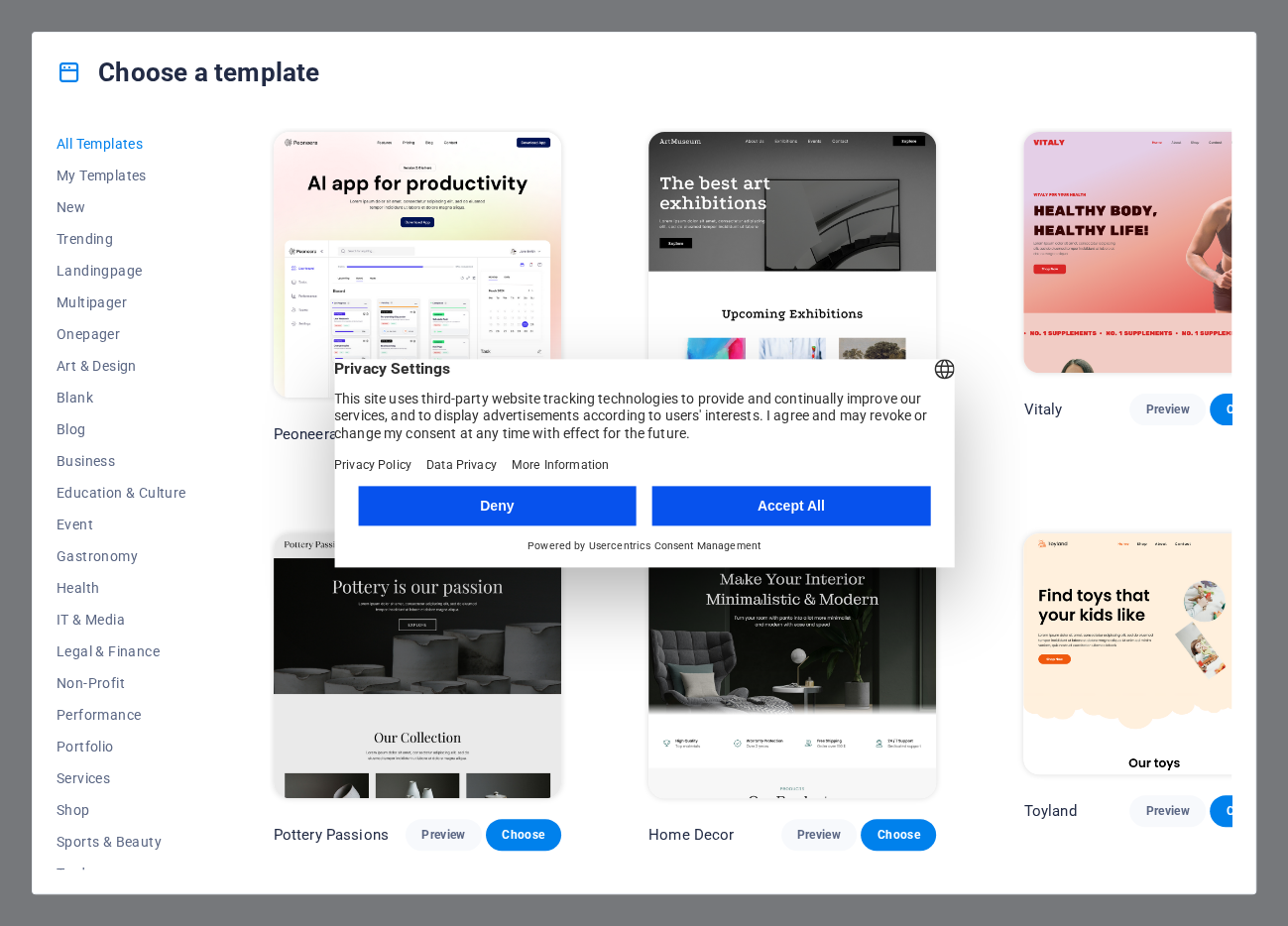 click on "Accept All" at bounding box center (791, 506) 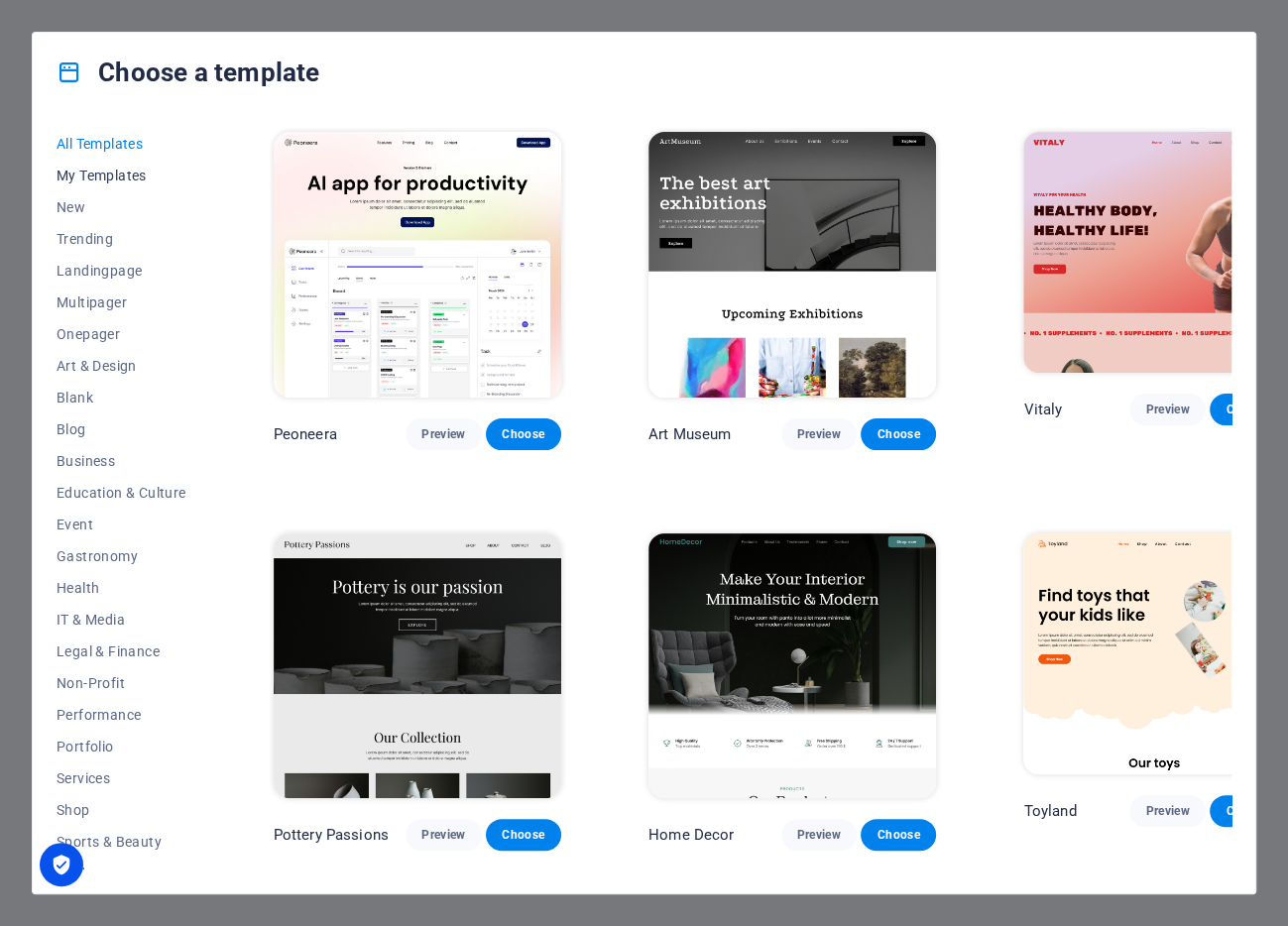 click on "My Templates" at bounding box center (121, 175) 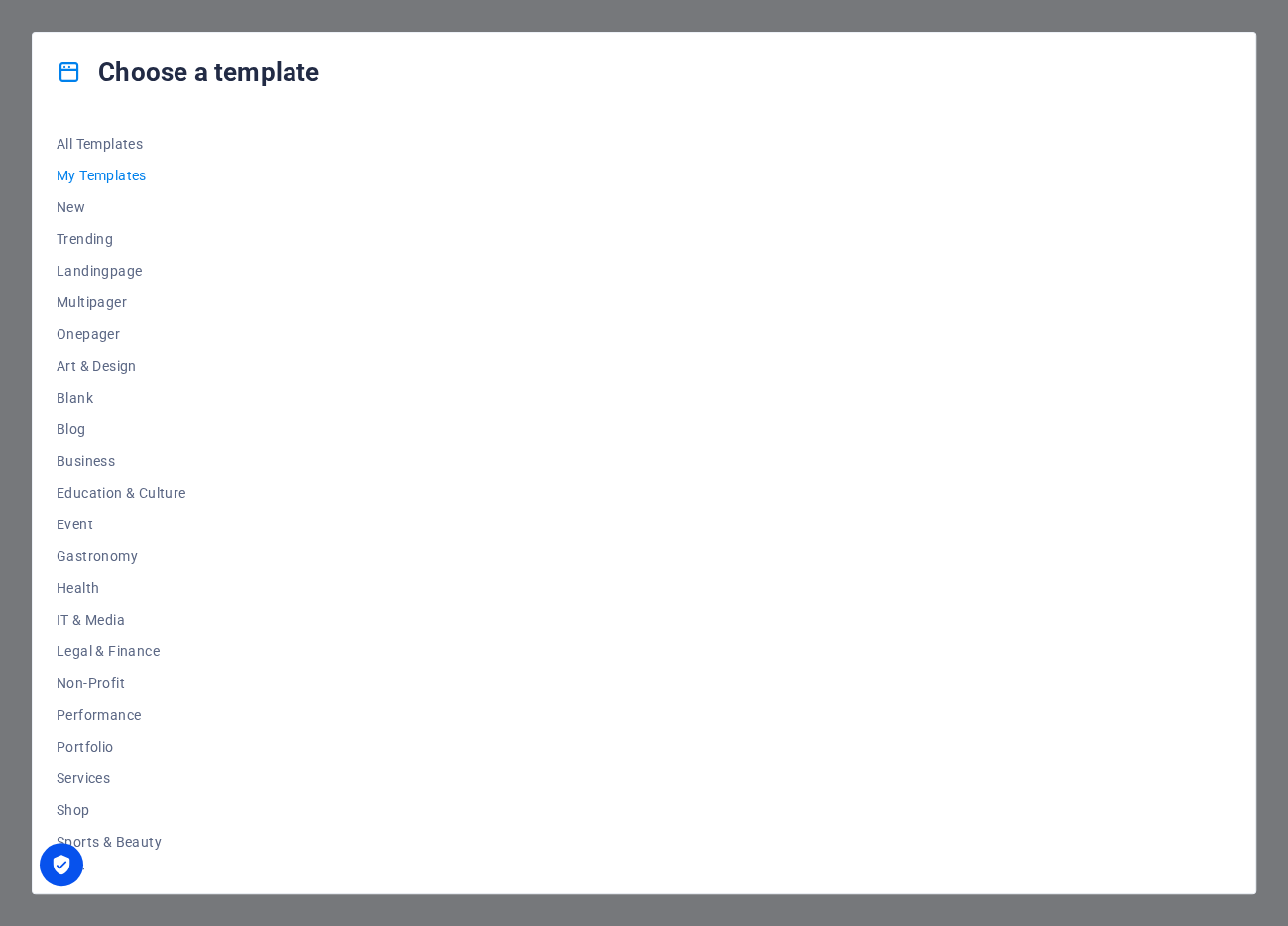 click at bounding box center [751, 499] 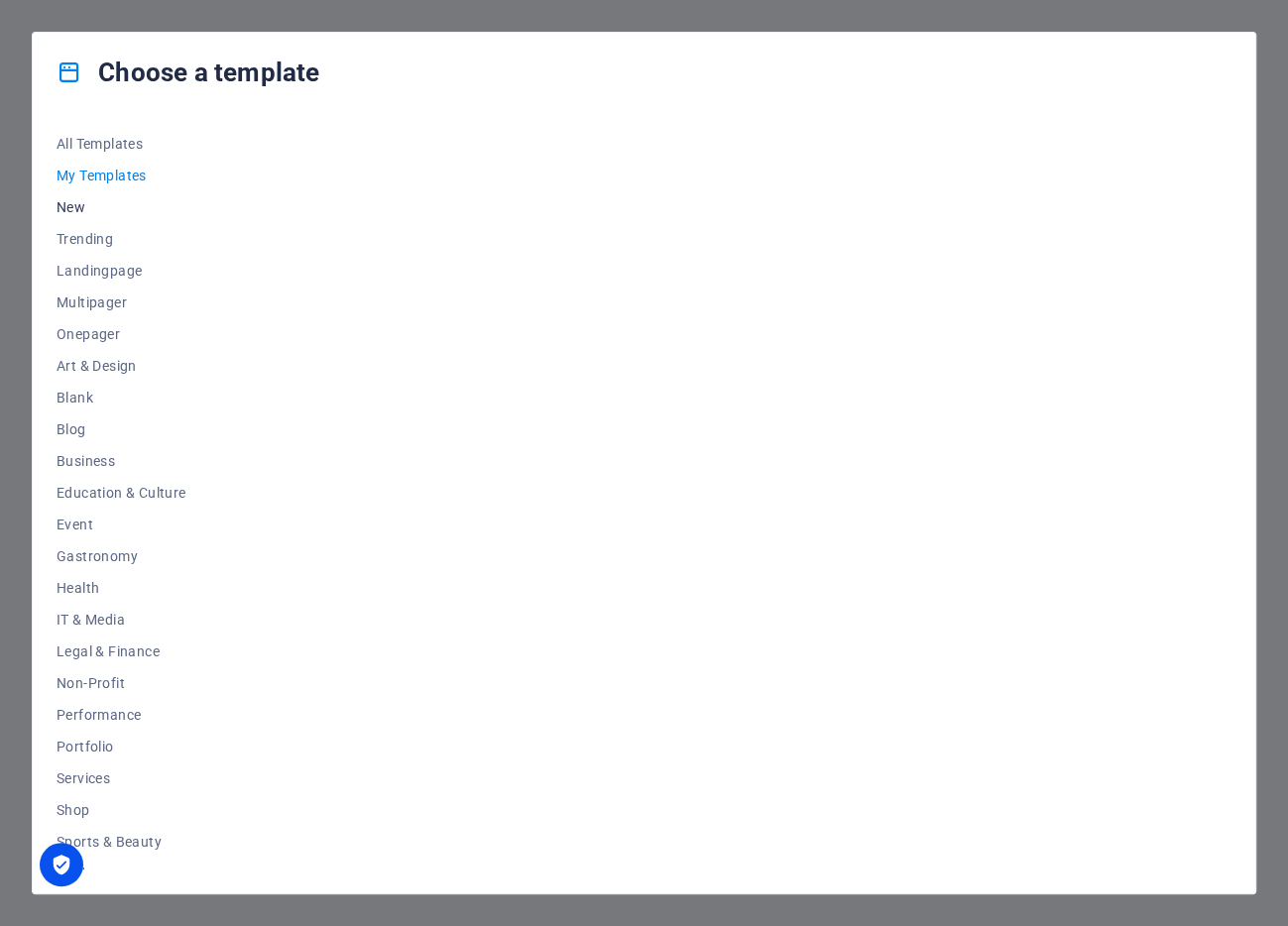 click on "New" at bounding box center (121, 207) 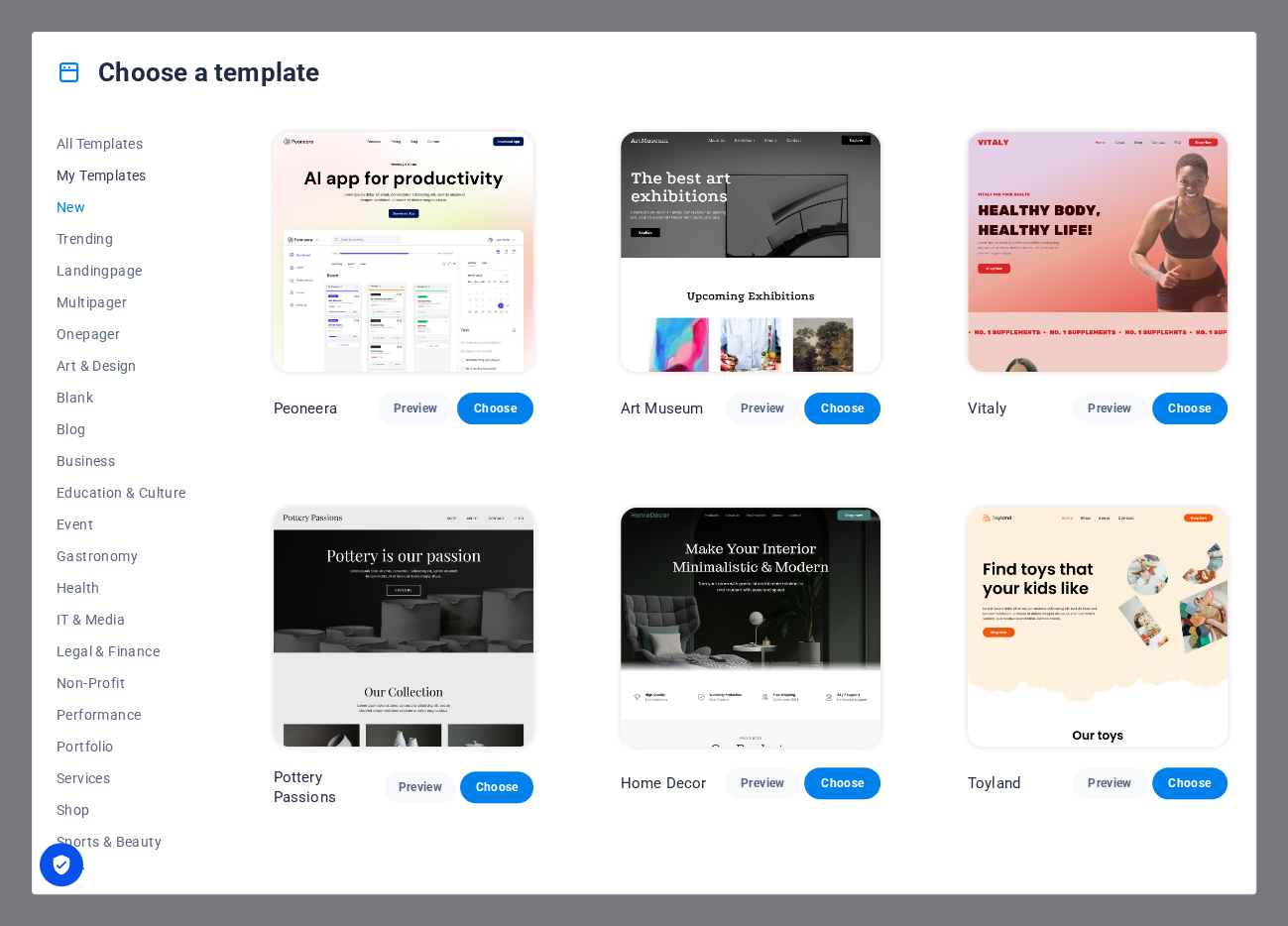 click on "My Templates" at bounding box center [121, 175] 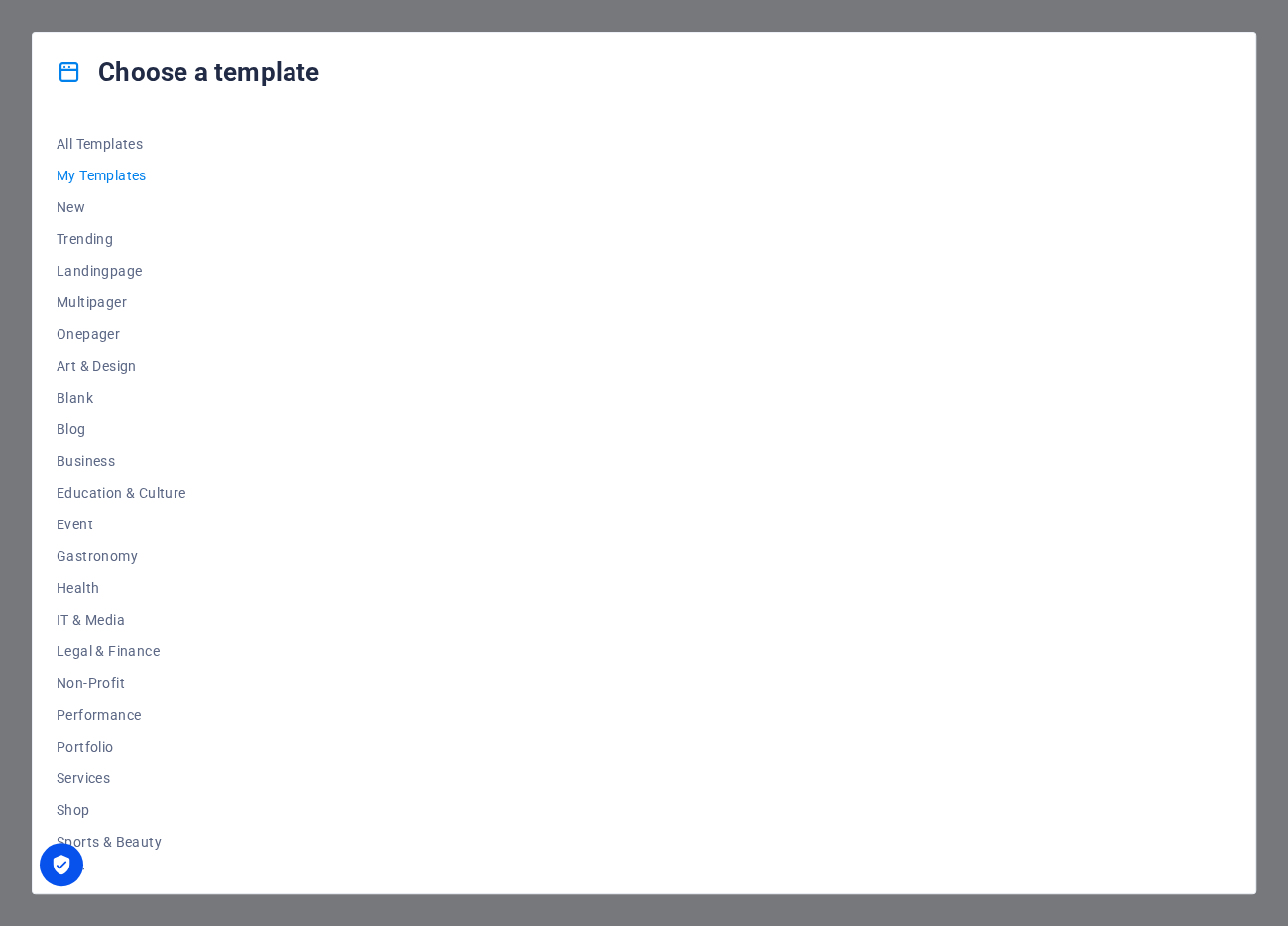 click on "Choose a template All Templates My Templates New Trending Landingpage Multipager Onepager Art & Design Blank Blog Business Education & Culture Event Gastronomy Health IT & Media Legal & Finance Non-Profit Performance Portfolio Services Shop Sports & Beauty Trades Travel Wireframe" at bounding box center [644, 463] 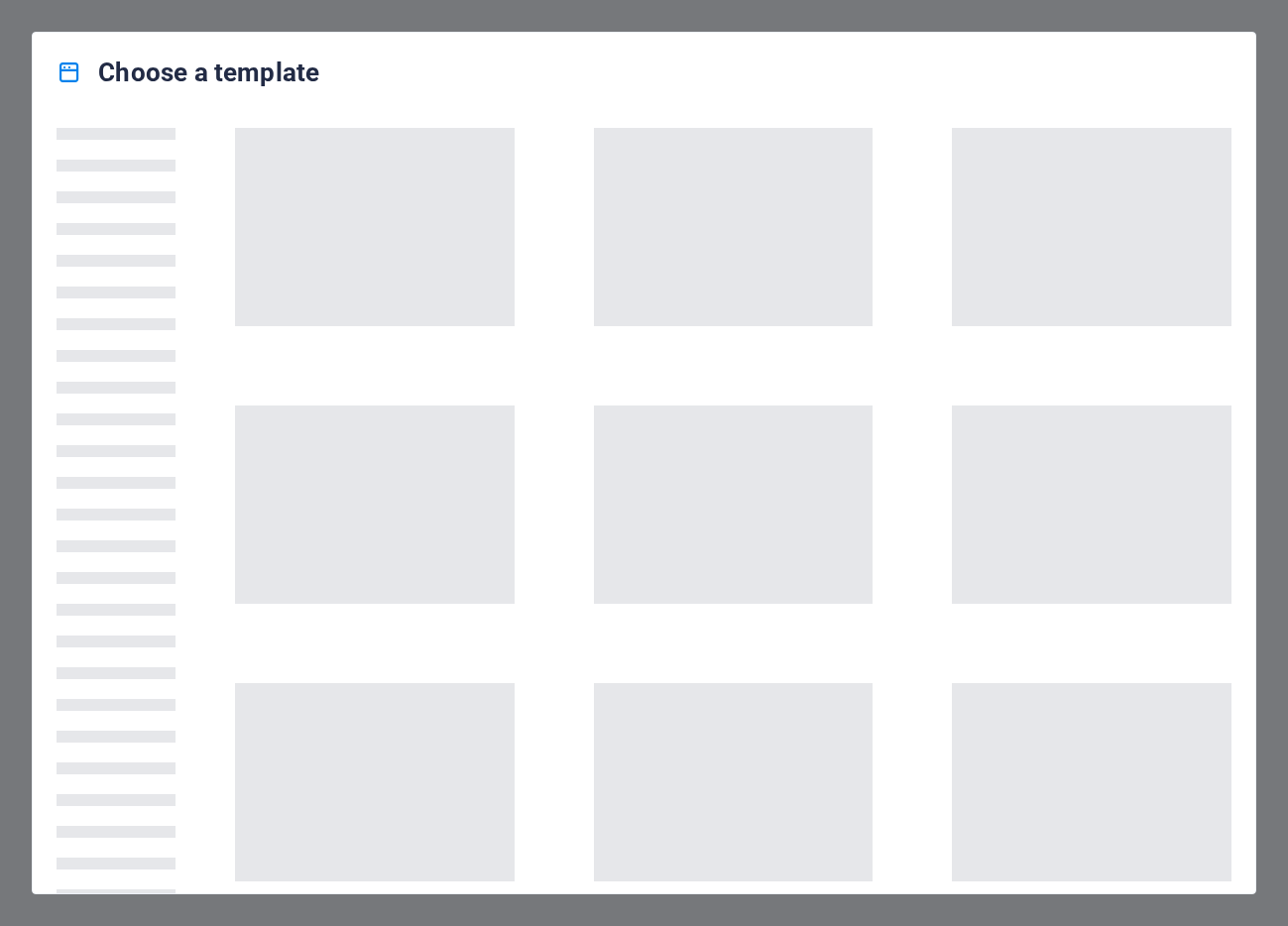 scroll, scrollTop: 0, scrollLeft: 0, axis: both 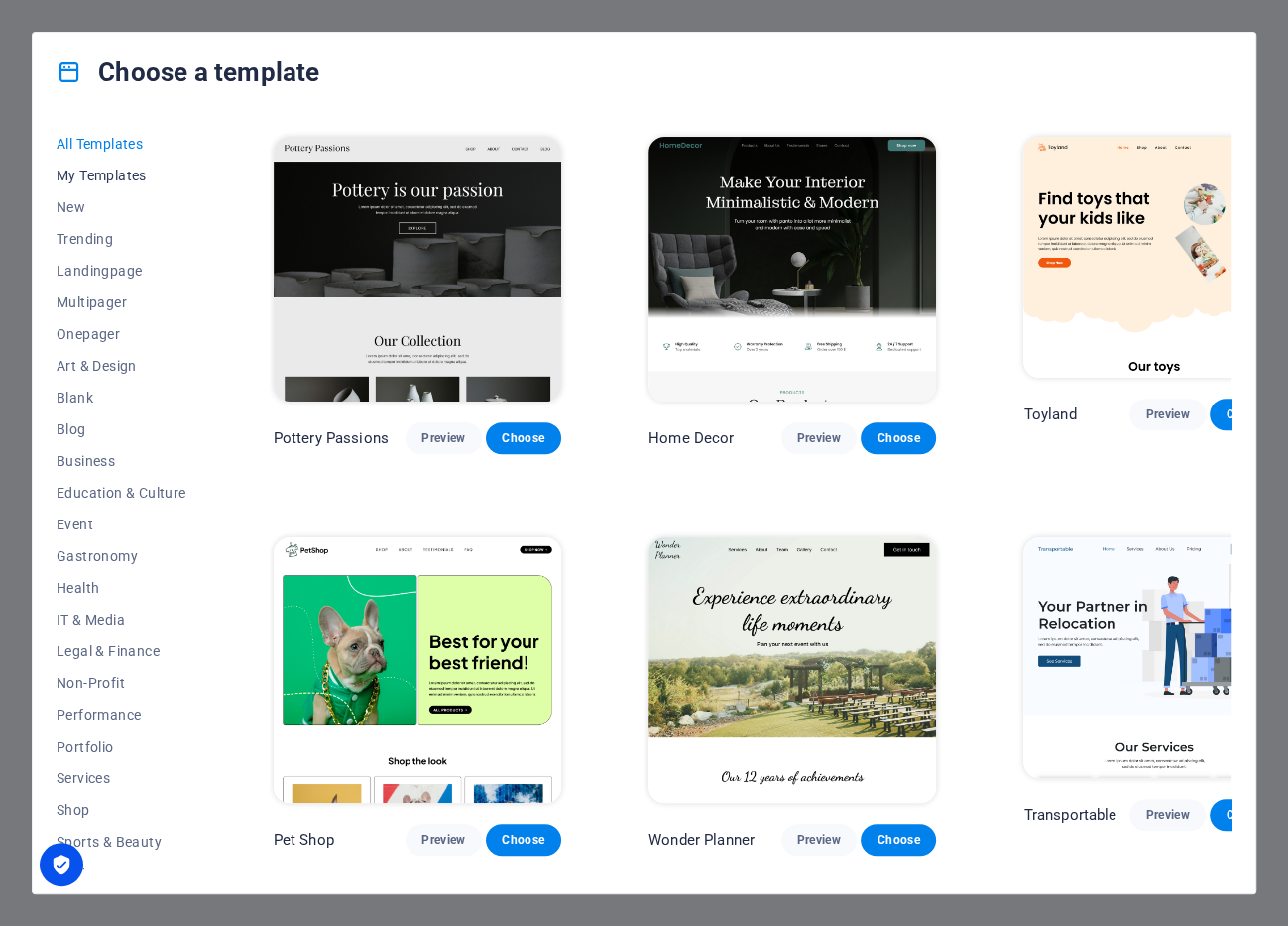 click on "My Templates" at bounding box center [121, 175] 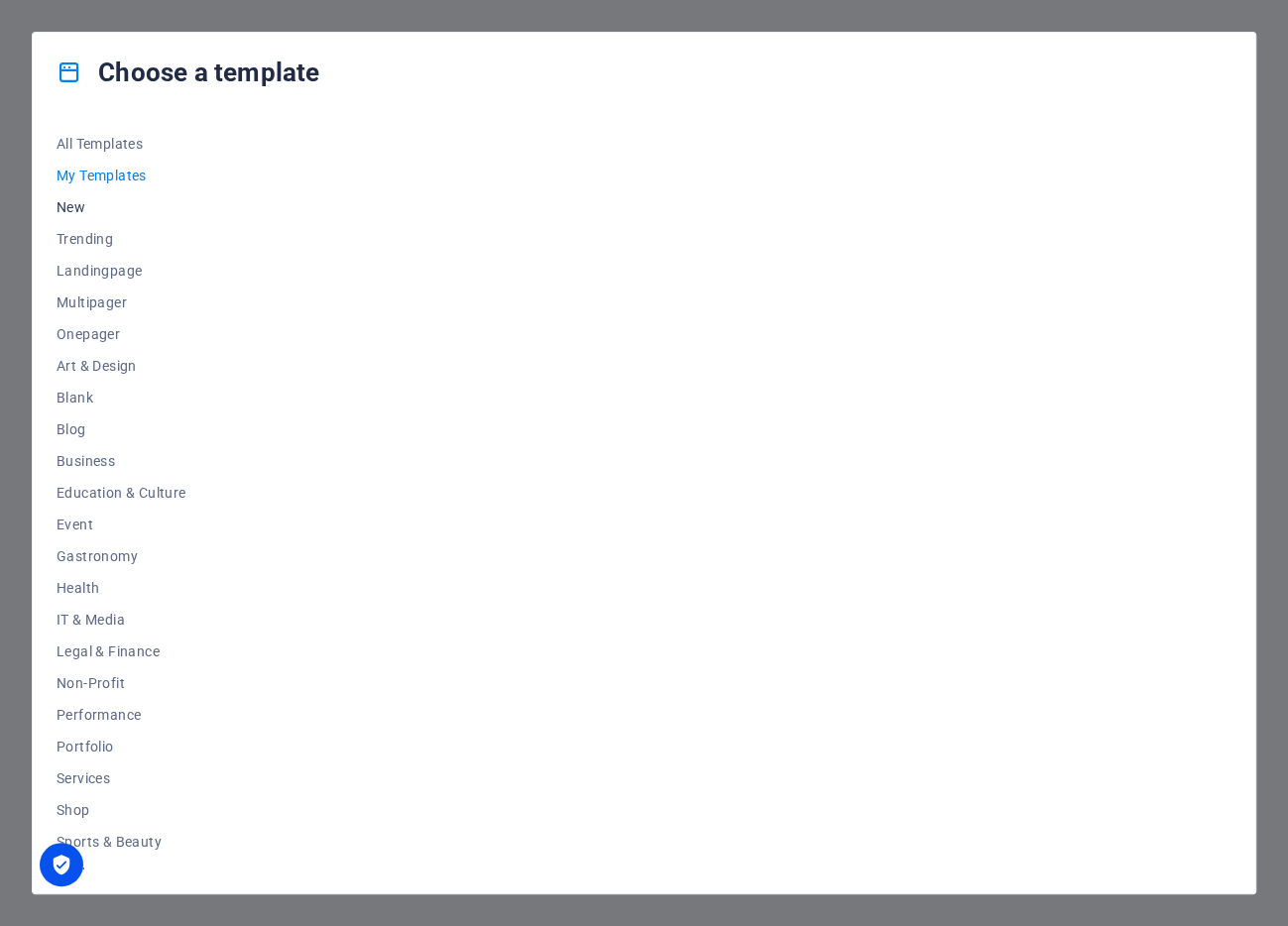 click on "New" at bounding box center [121, 207] 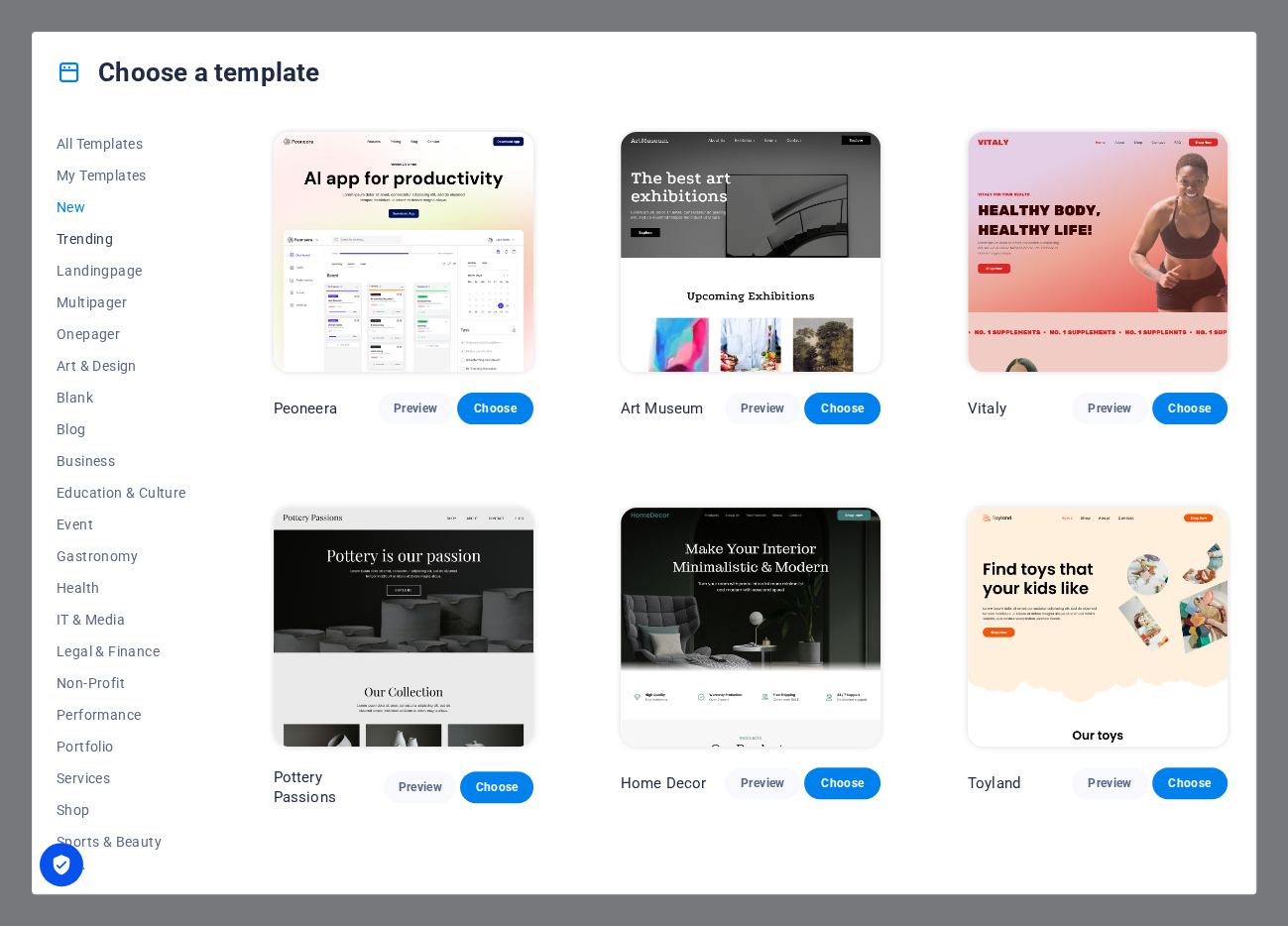 click on "Trending" at bounding box center [121, 239] 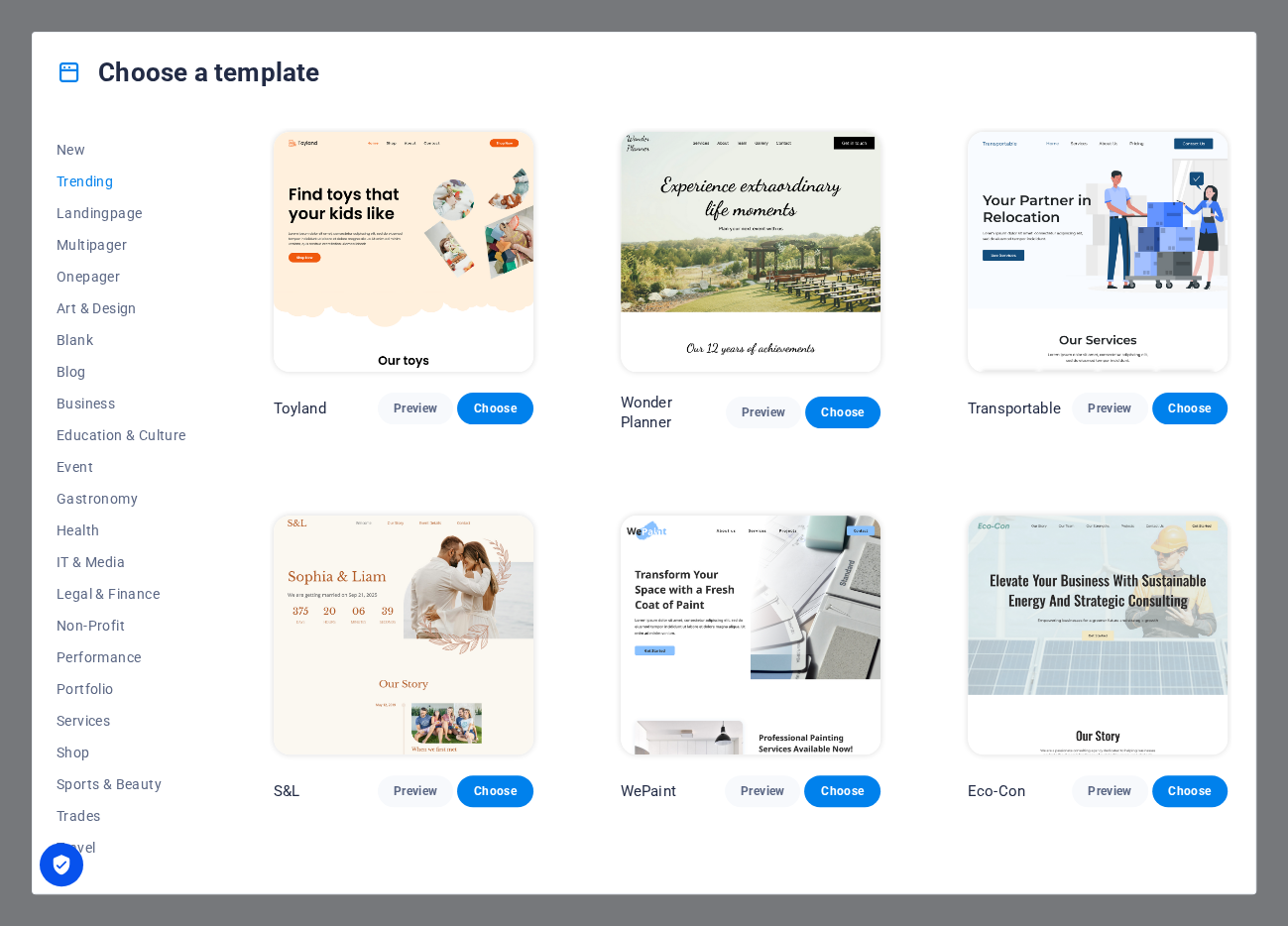 scroll, scrollTop: 83, scrollLeft: 0, axis: vertical 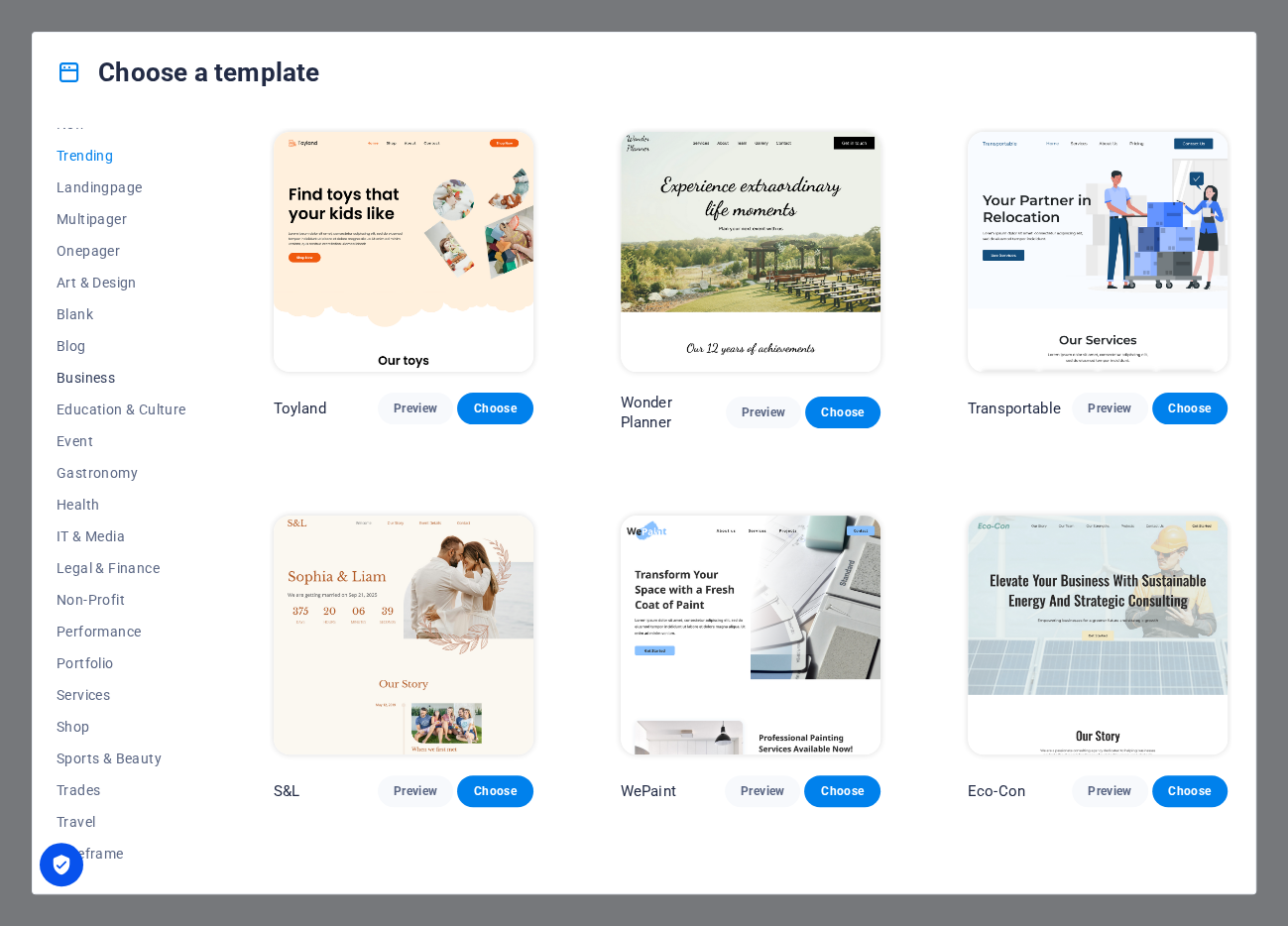 click on "Business" at bounding box center [121, 378] 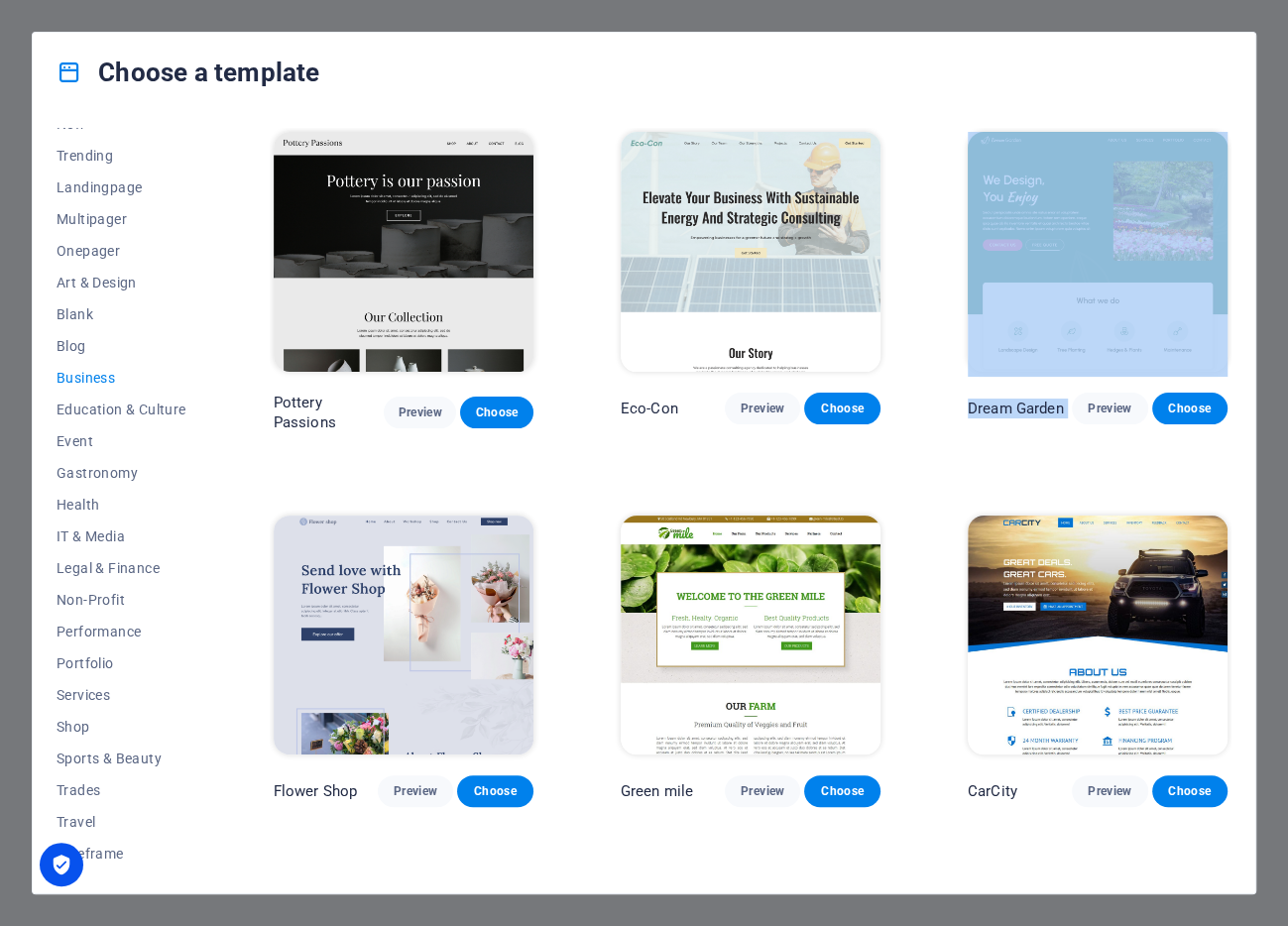 drag, startPoint x: 1226, startPoint y: 171, endPoint x: 1221, endPoint y: 453, distance: 282.04432 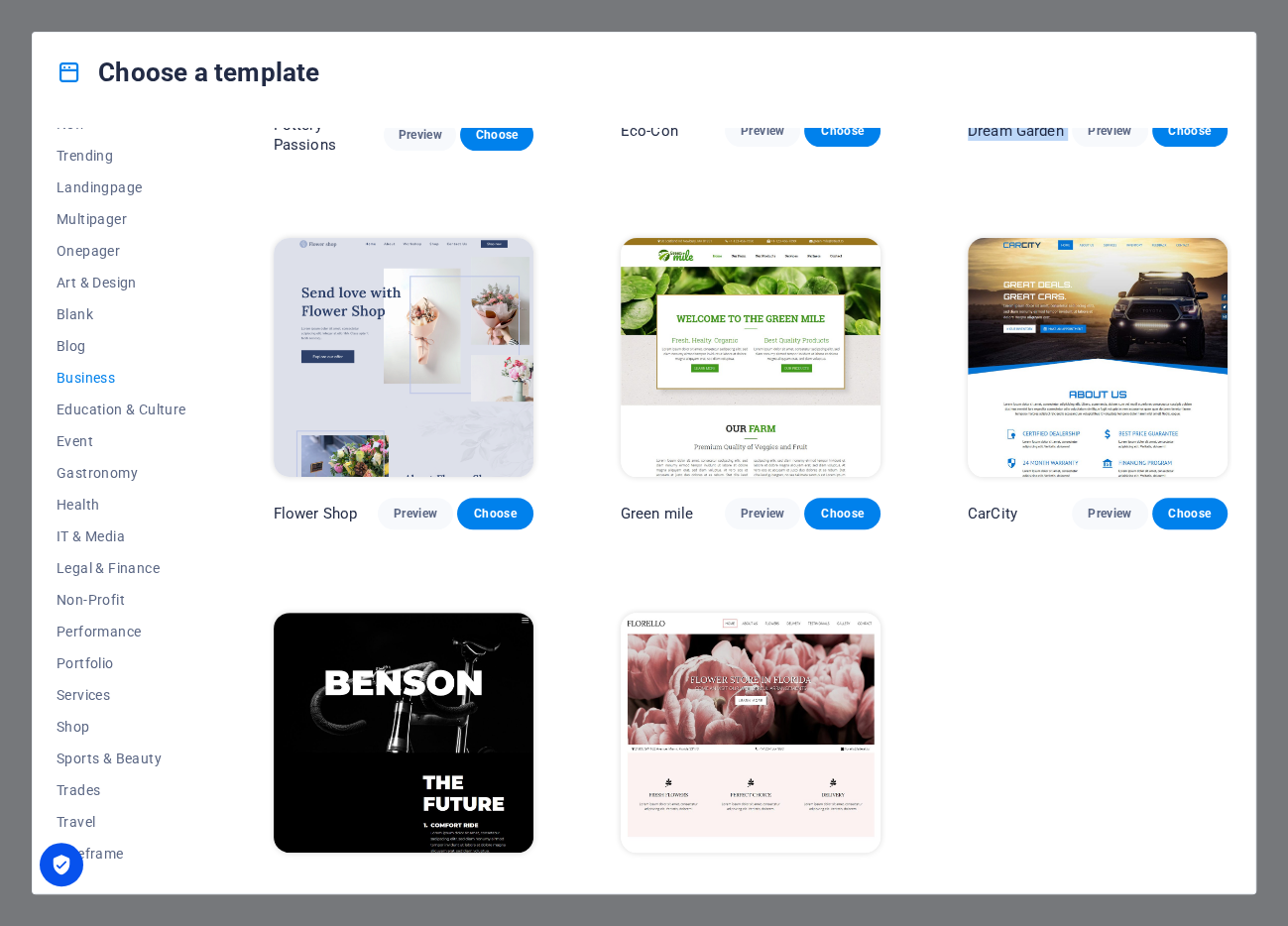 scroll, scrollTop: 307, scrollLeft: 0, axis: vertical 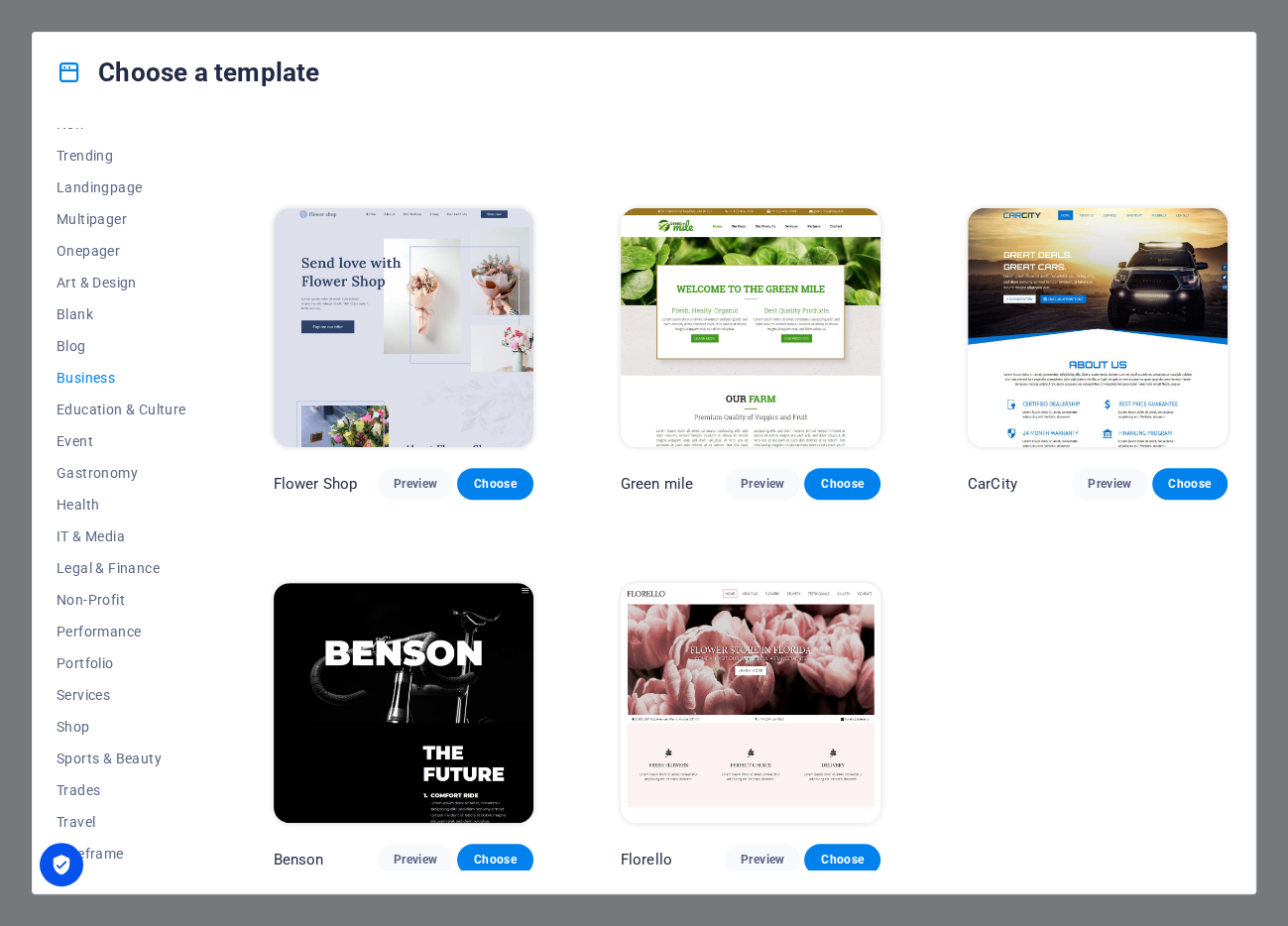 click at bounding box center (61, 865) 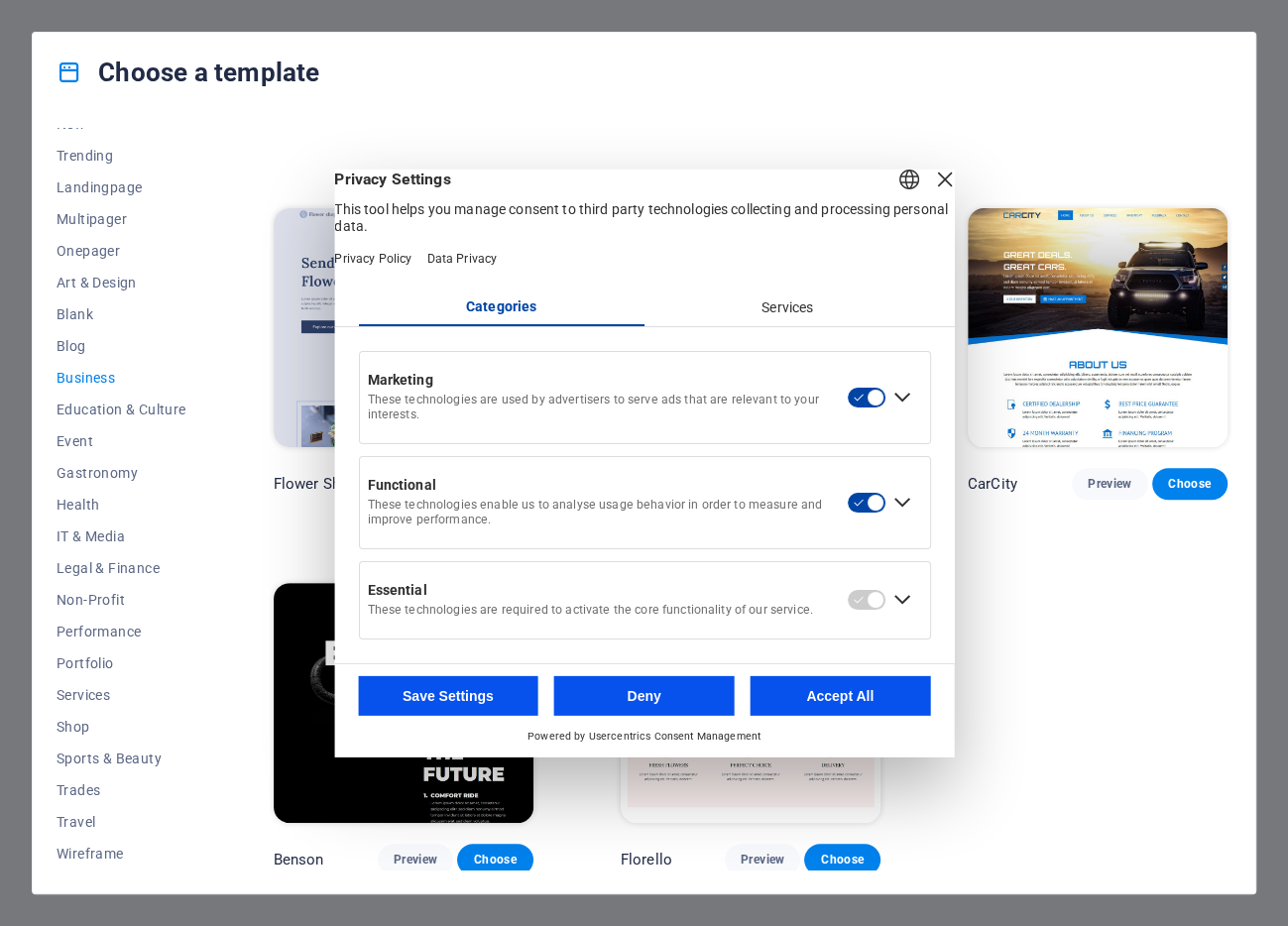 click on "Accept All" at bounding box center (840, 695) 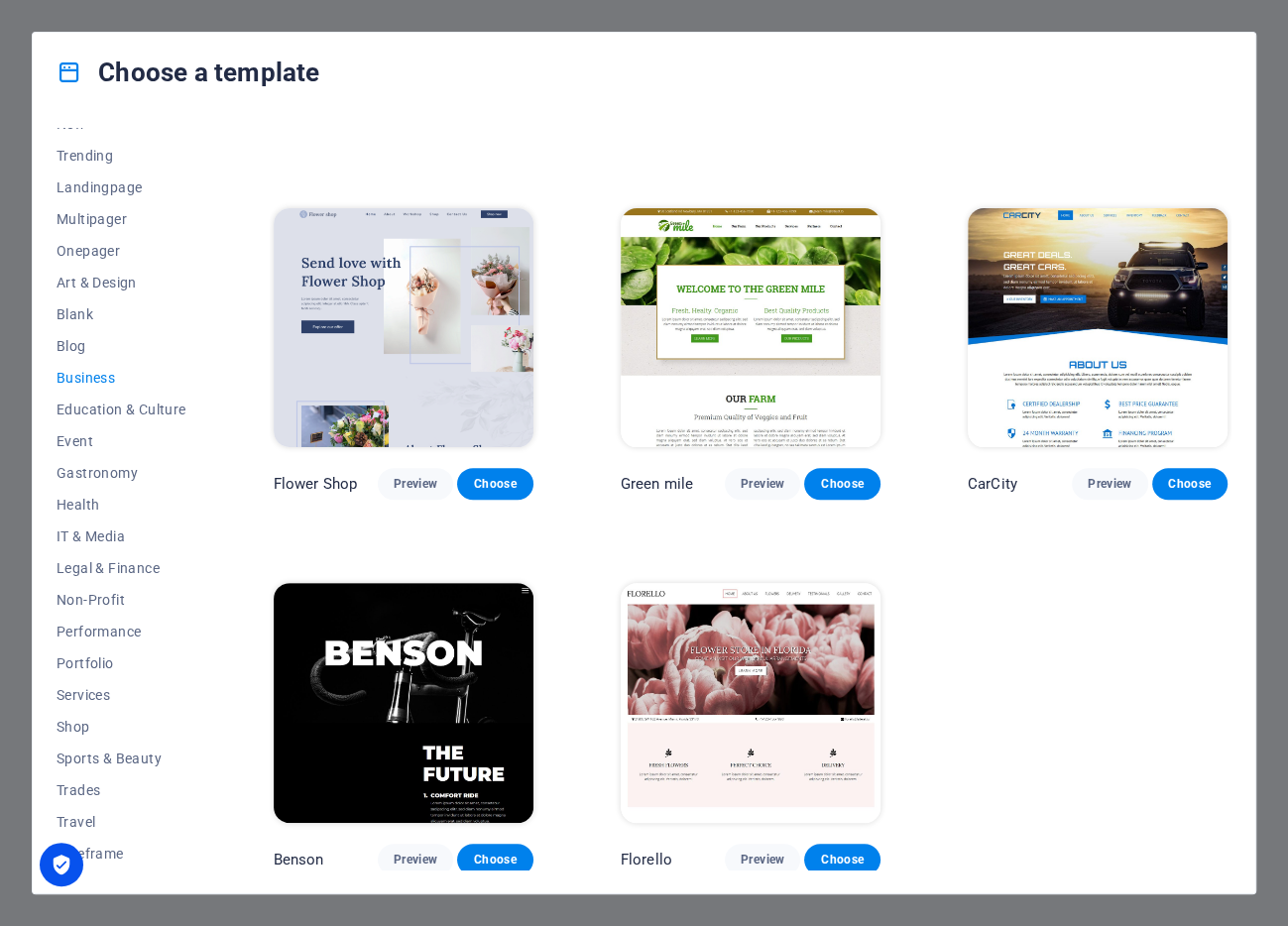 click on "Choose a template All Templates My Templates New Trending Landingpage Multipager Onepager Art & Design Blank Blog Business Education & Culture Event Gastronomy Health IT & Media Legal & Finance Non-Profit Performance Portfolio Services Shop Sports & Beauty Trades Travel Wireframe Pottery Passions Preview Choose Eco-Con Preview Choose Dream Garden Preview Choose Flower Shop Preview Choose Green mile Preview Choose CarCity Preview Choose Benson Preview Choose Florello Preview Choose" at bounding box center [644, 463] 